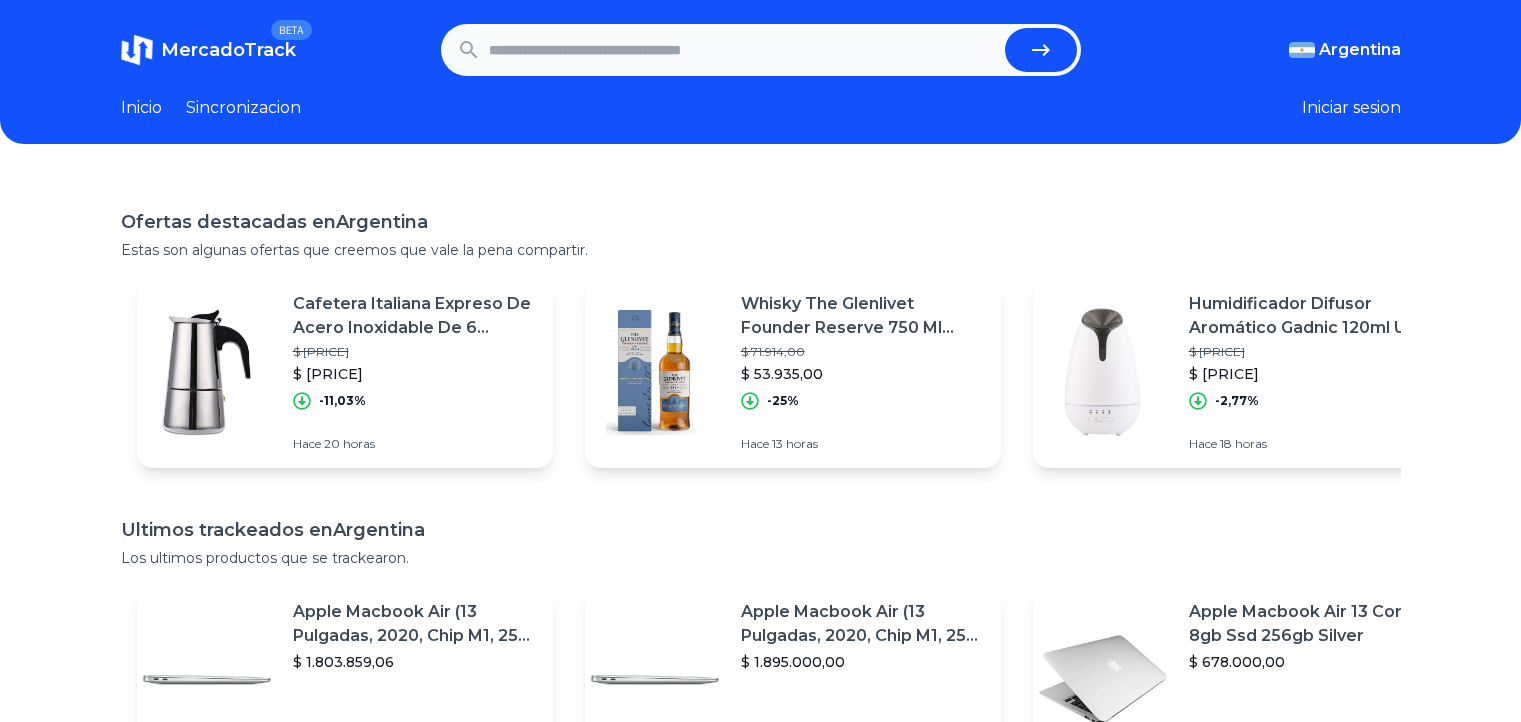 scroll, scrollTop: 0, scrollLeft: 0, axis: both 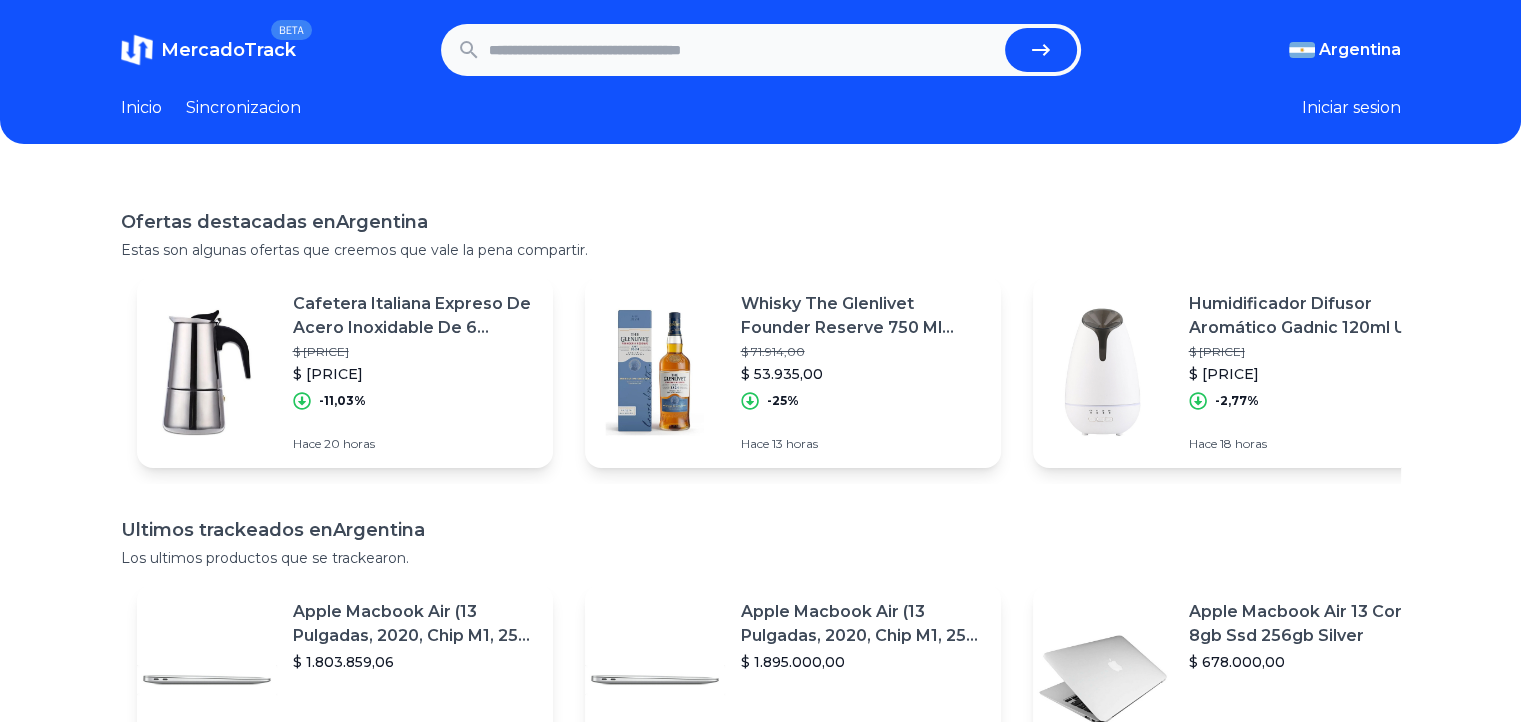 click at bounding box center (743, 50) 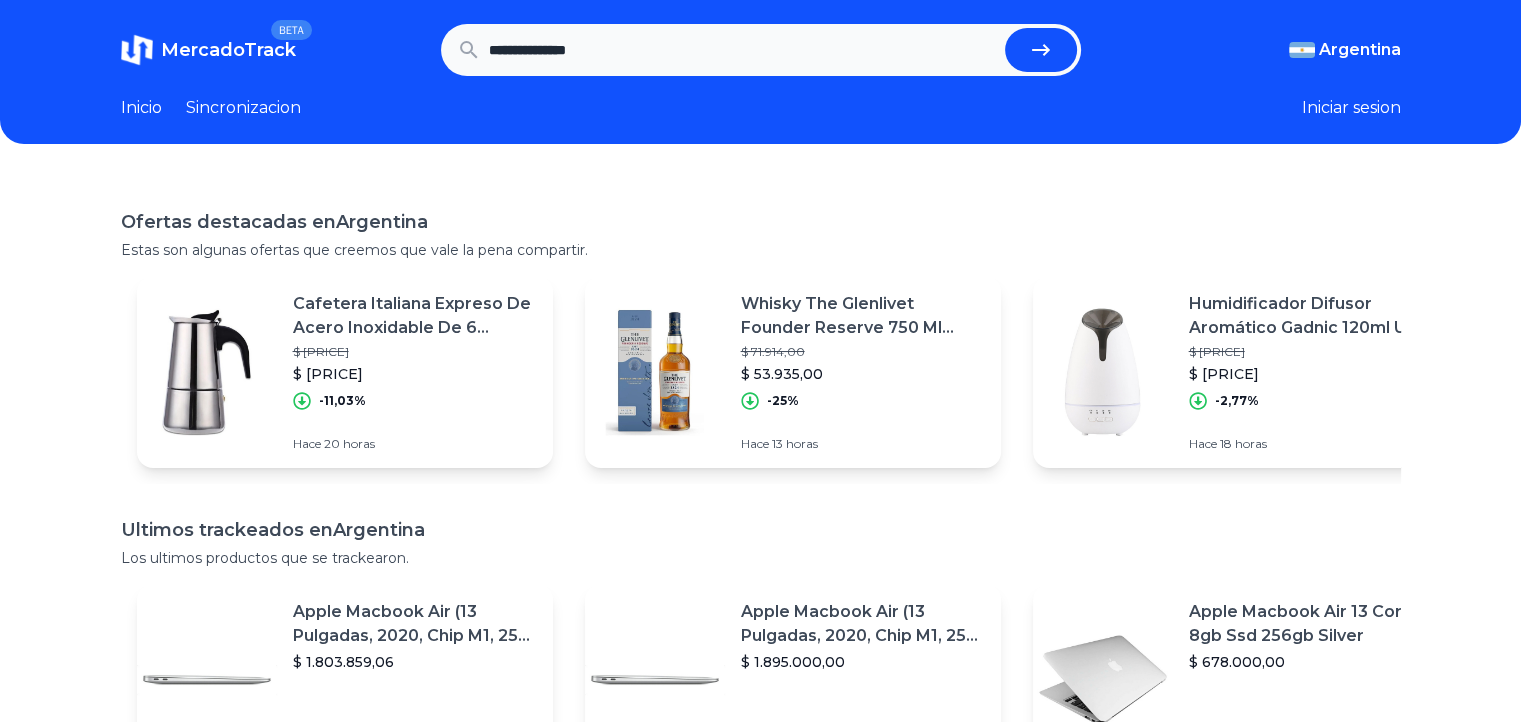 type on "**********" 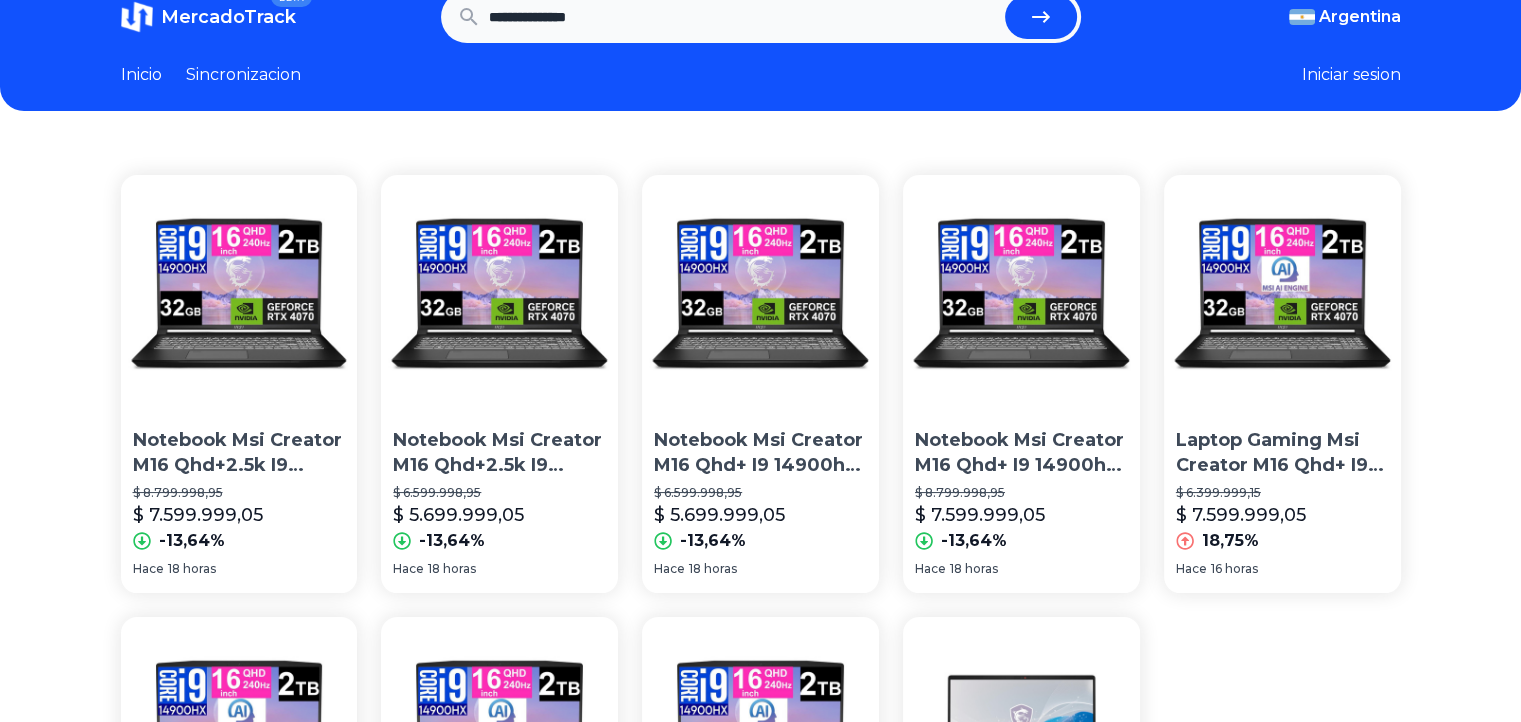 scroll, scrollTop: 0, scrollLeft: 0, axis: both 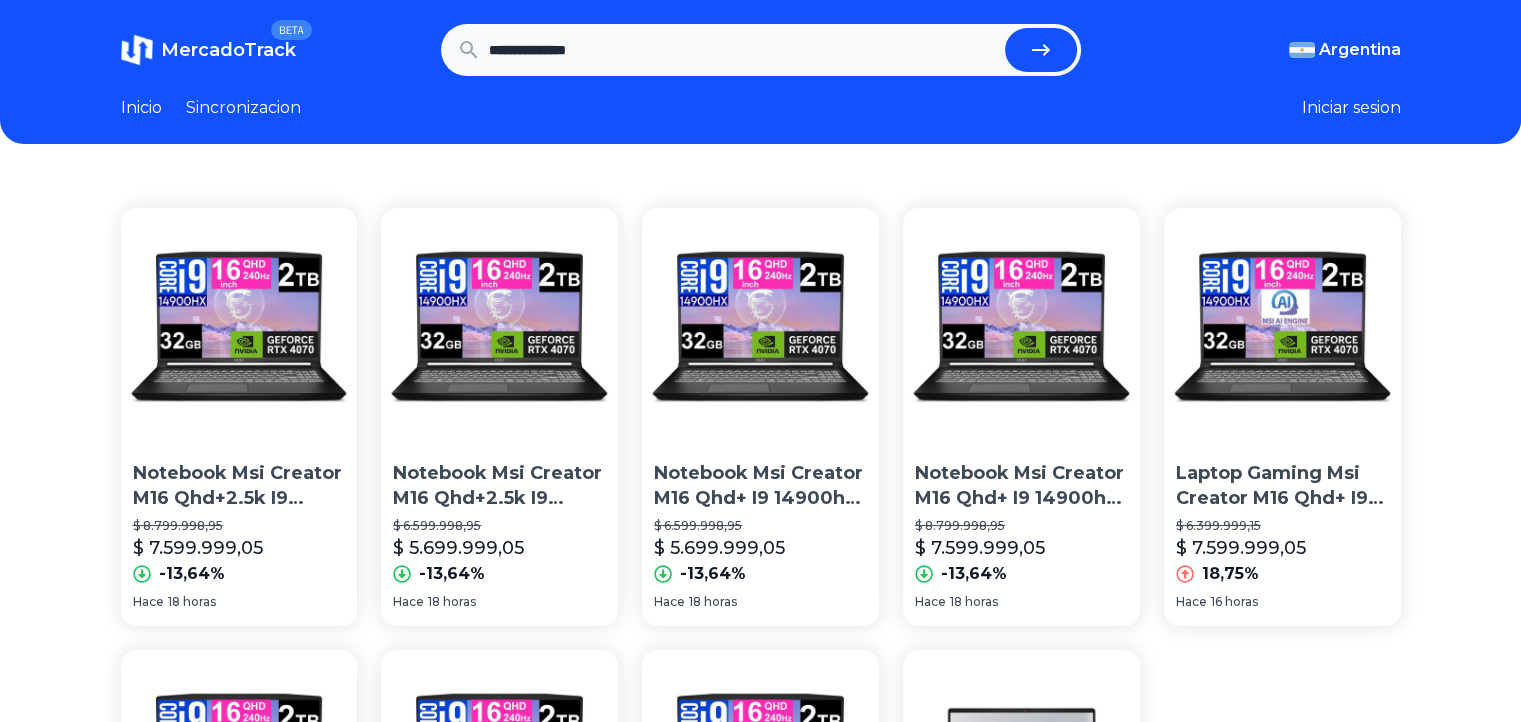 click on "**********" at bounding box center [743, 50] 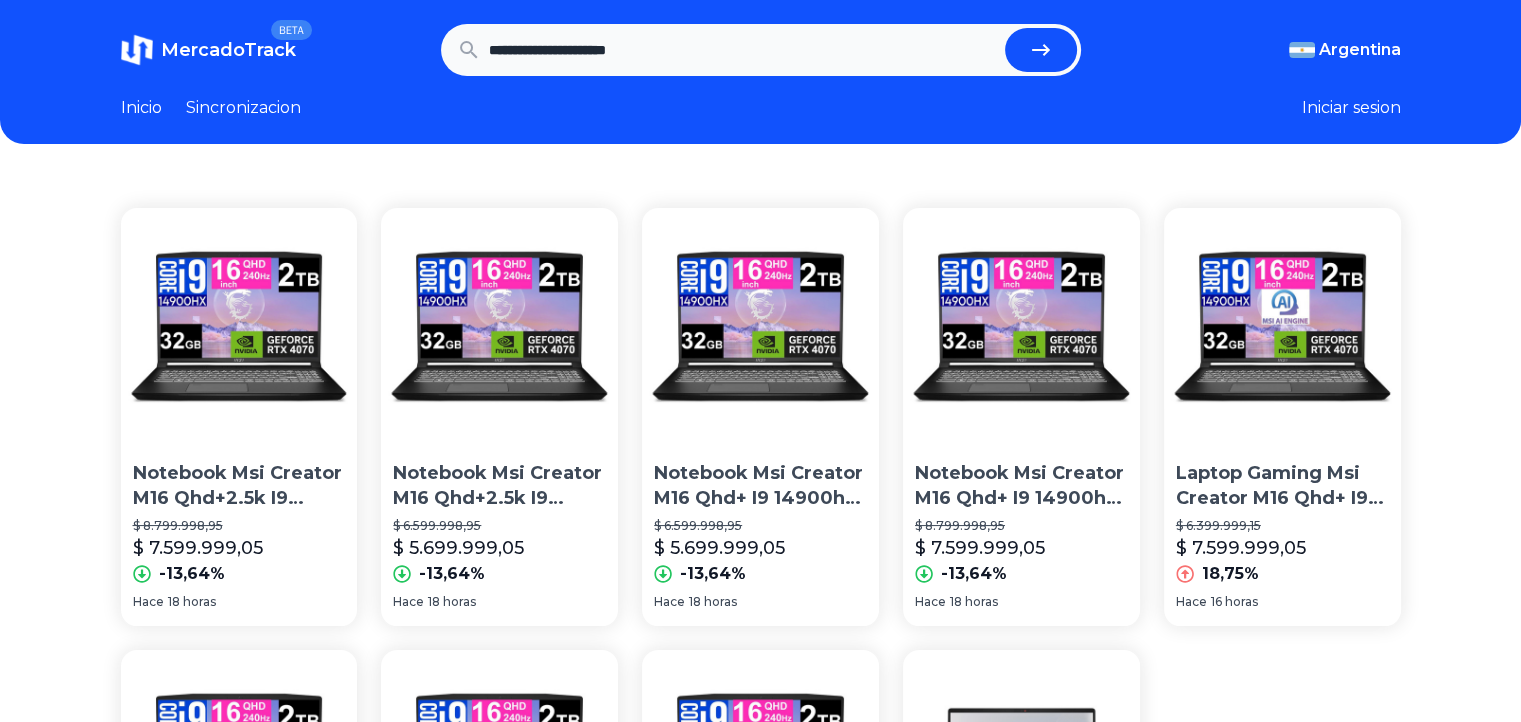 type on "**********" 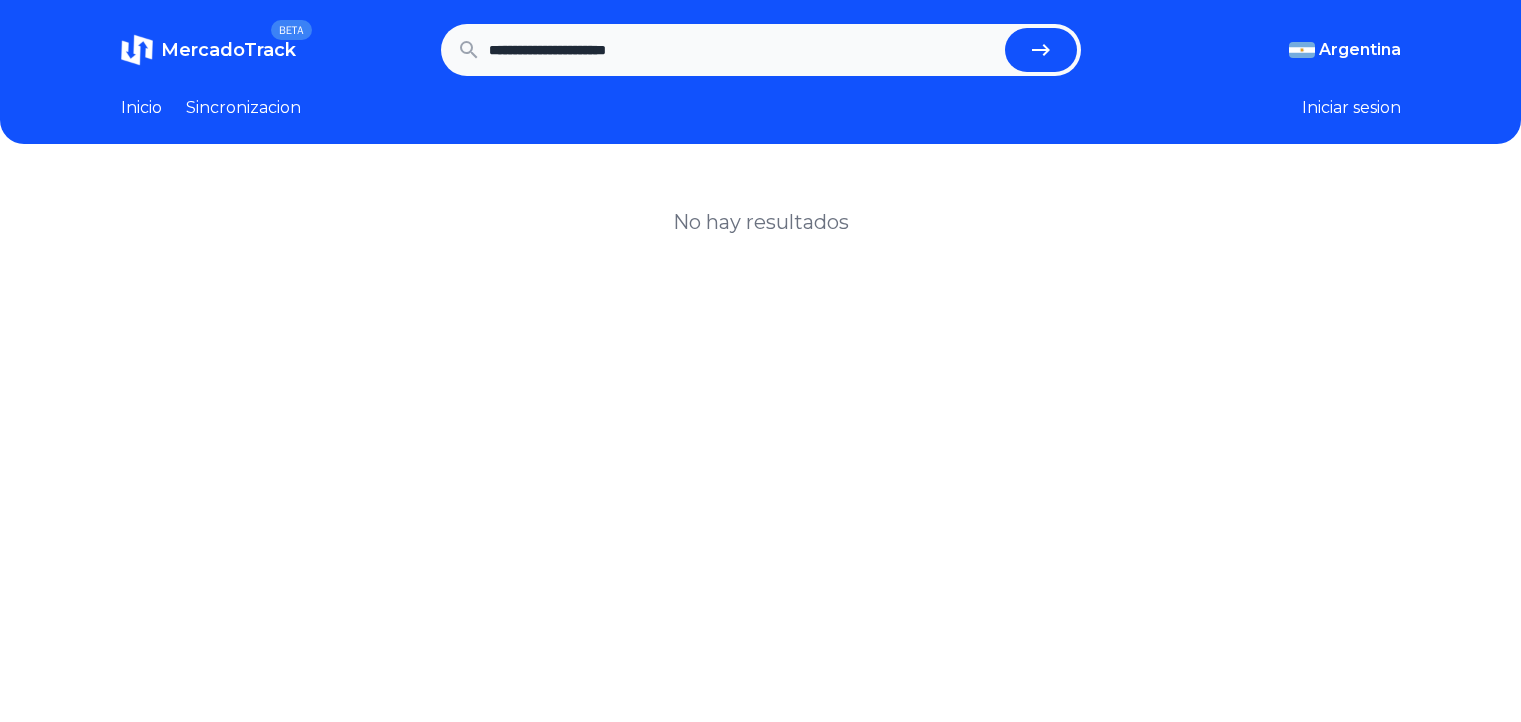 scroll, scrollTop: 0, scrollLeft: 0, axis: both 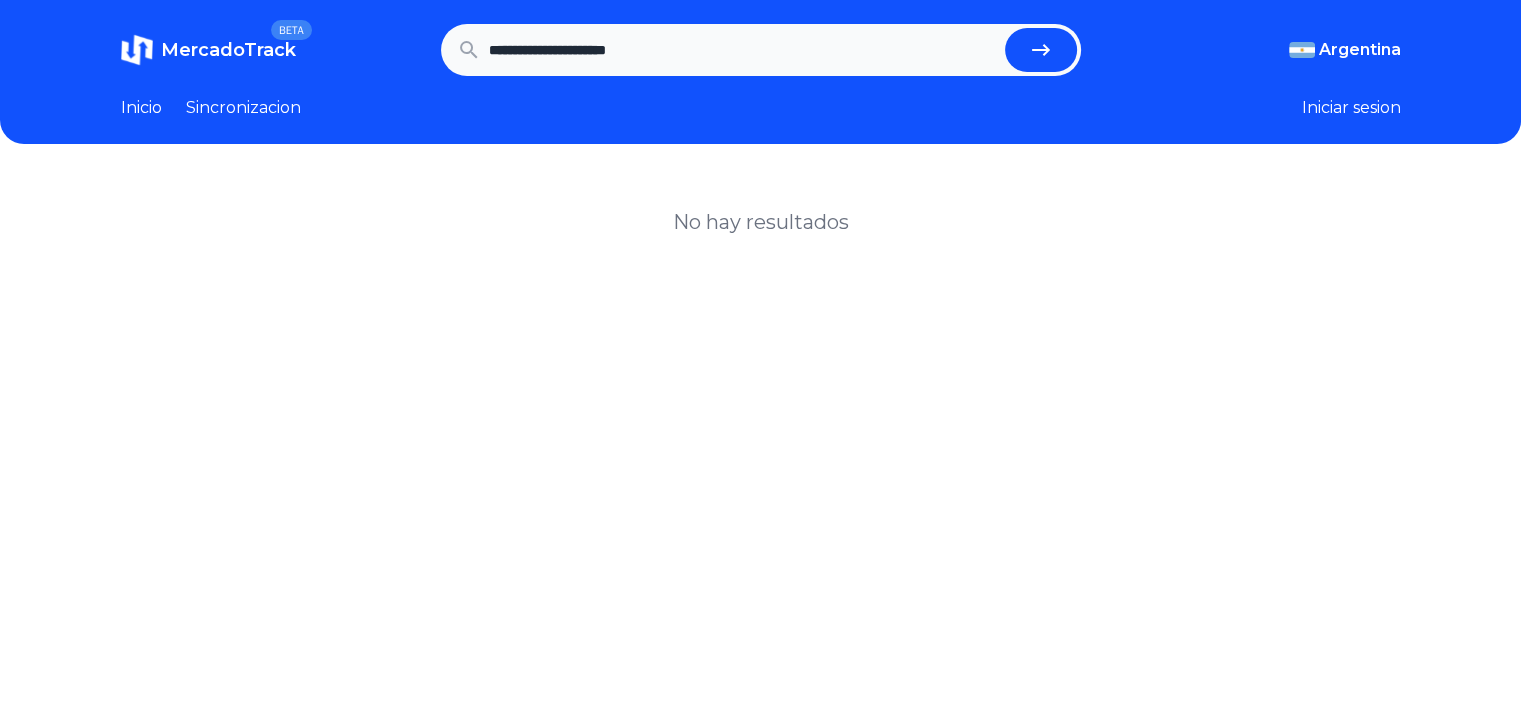 click on "**********" at bounding box center (743, 50) 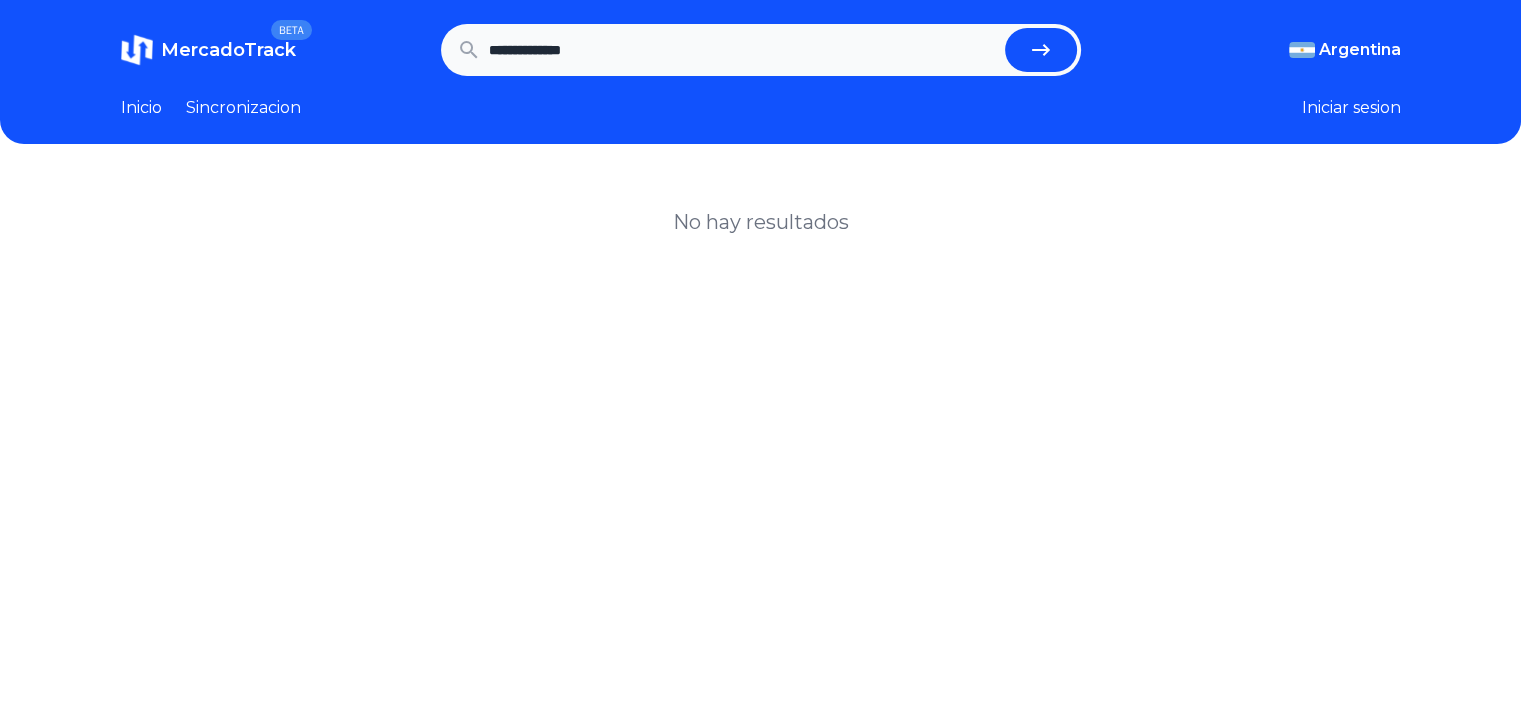 type on "**********" 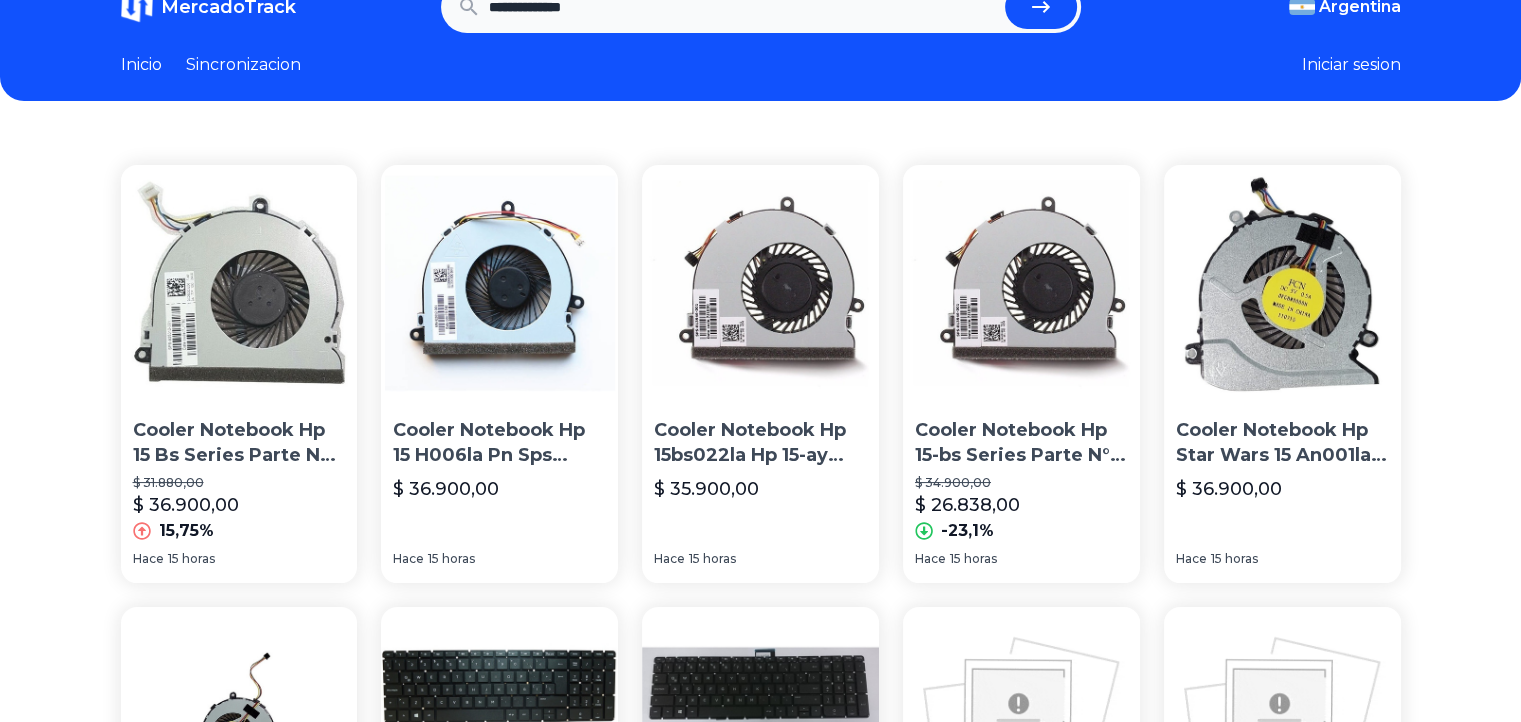 scroll, scrollTop: 0, scrollLeft: 0, axis: both 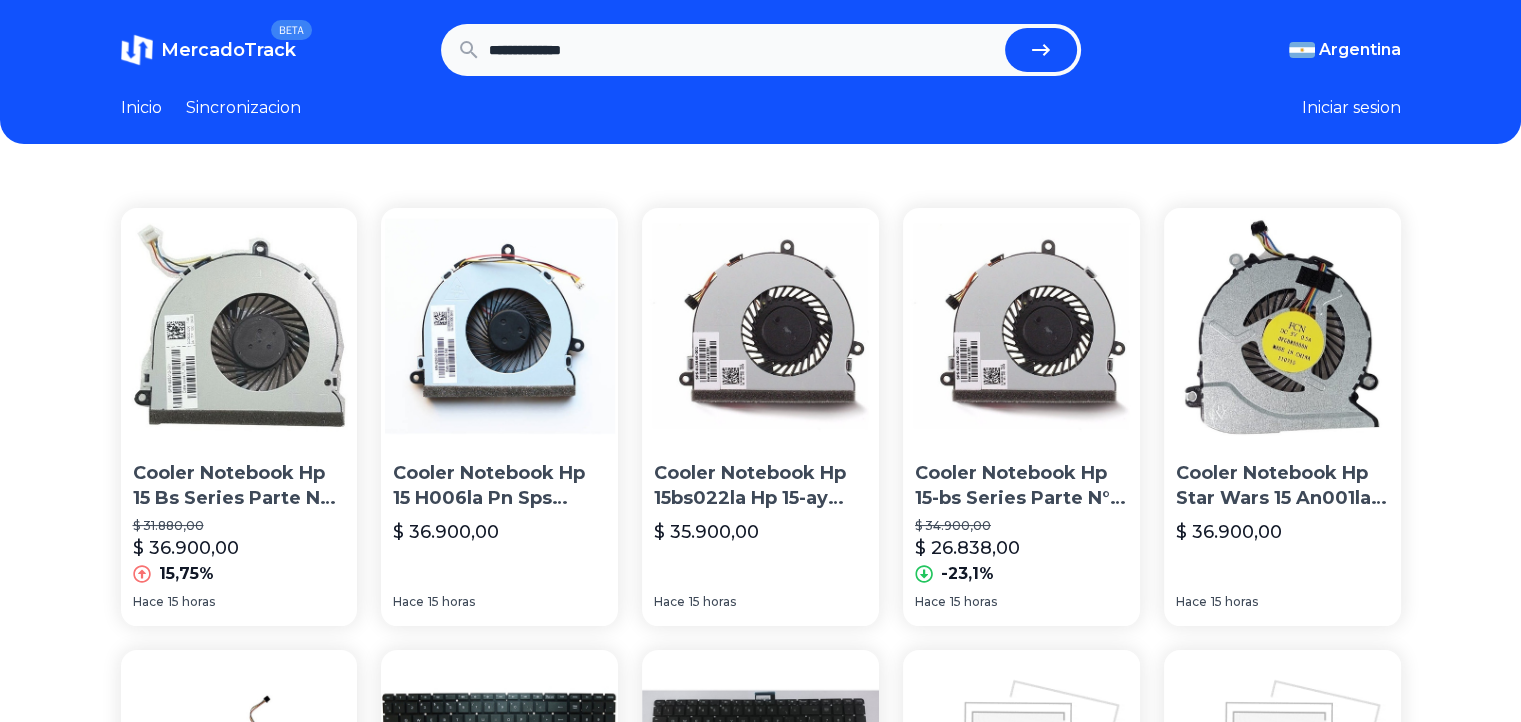 click on "**********" at bounding box center [743, 50] 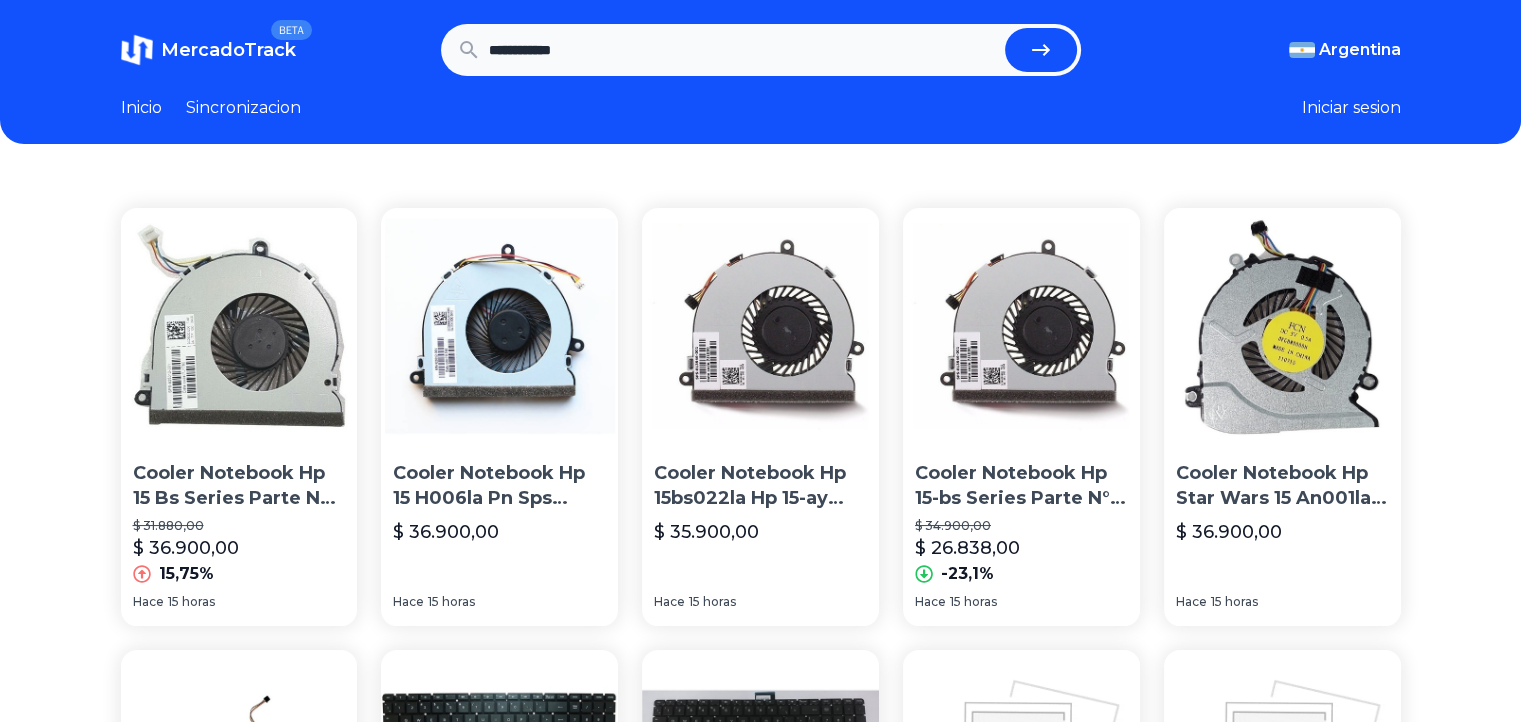 type on "**********" 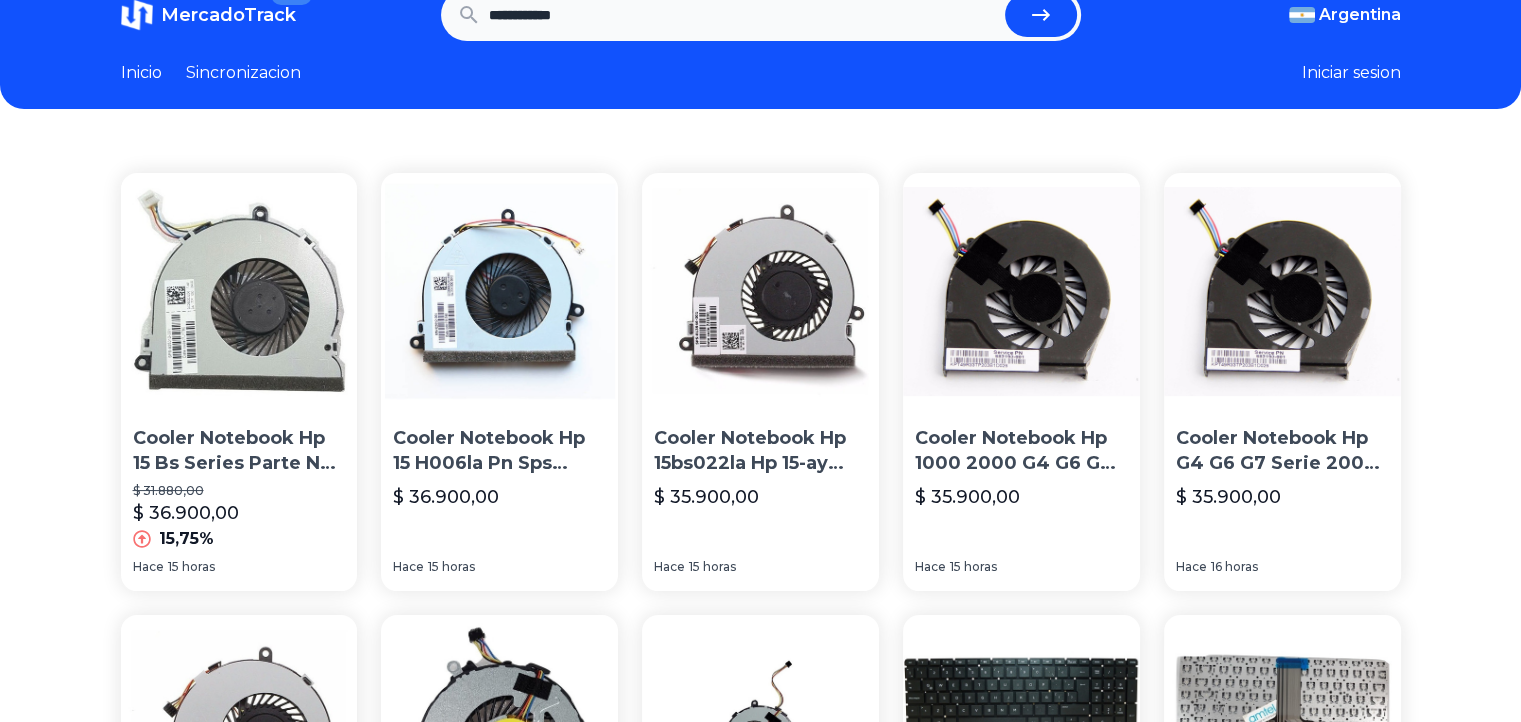 scroll, scrollTop: 0, scrollLeft: 0, axis: both 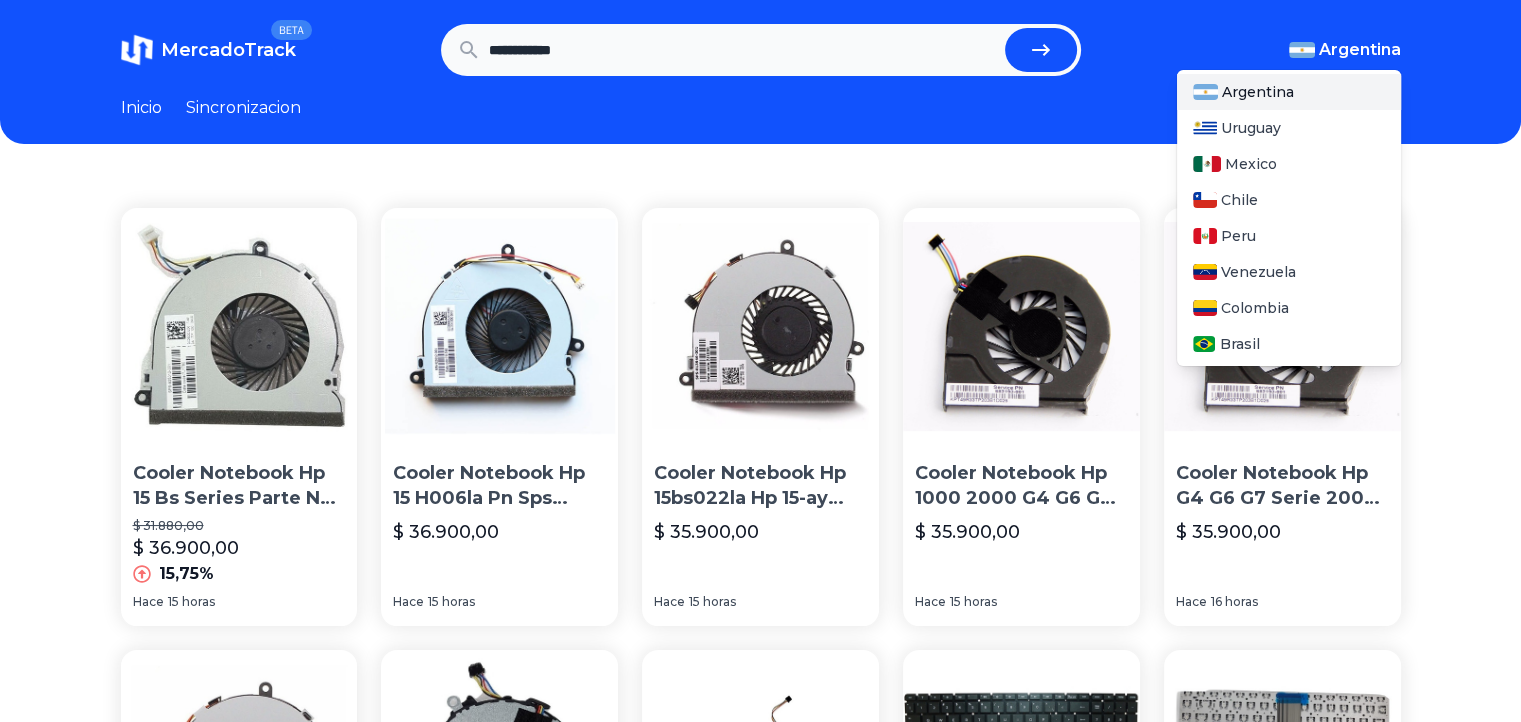 click on "Argentina" at bounding box center [1360, 50] 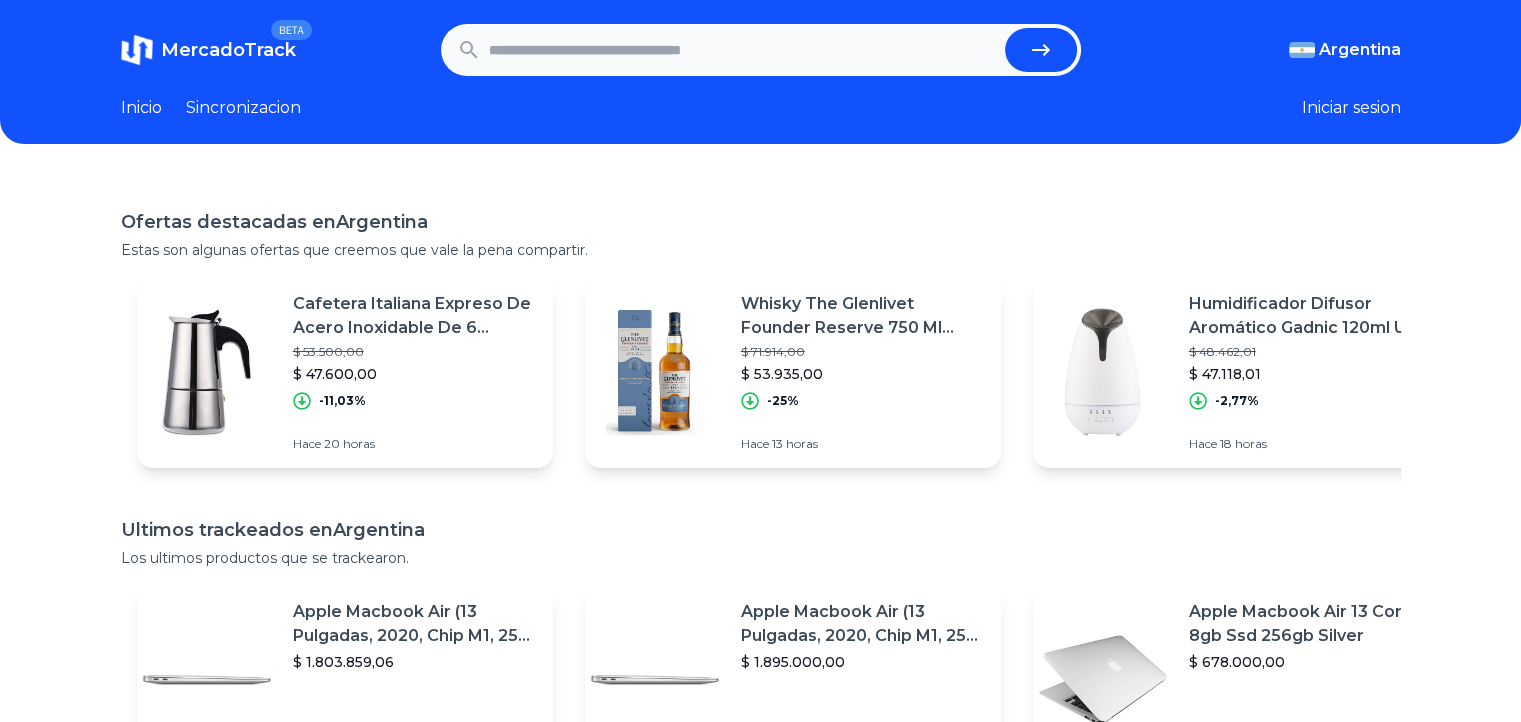 click at bounding box center [743, 50] 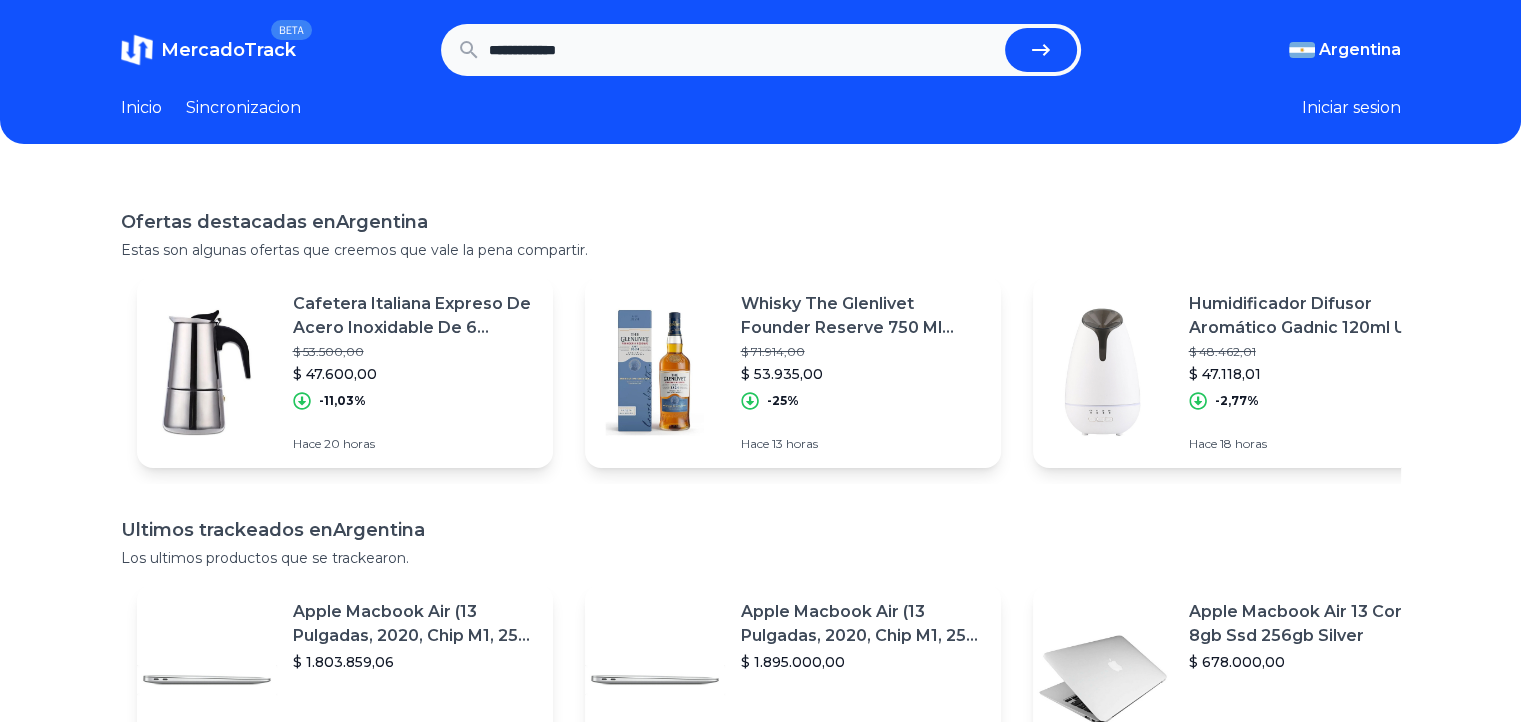 type on "**********" 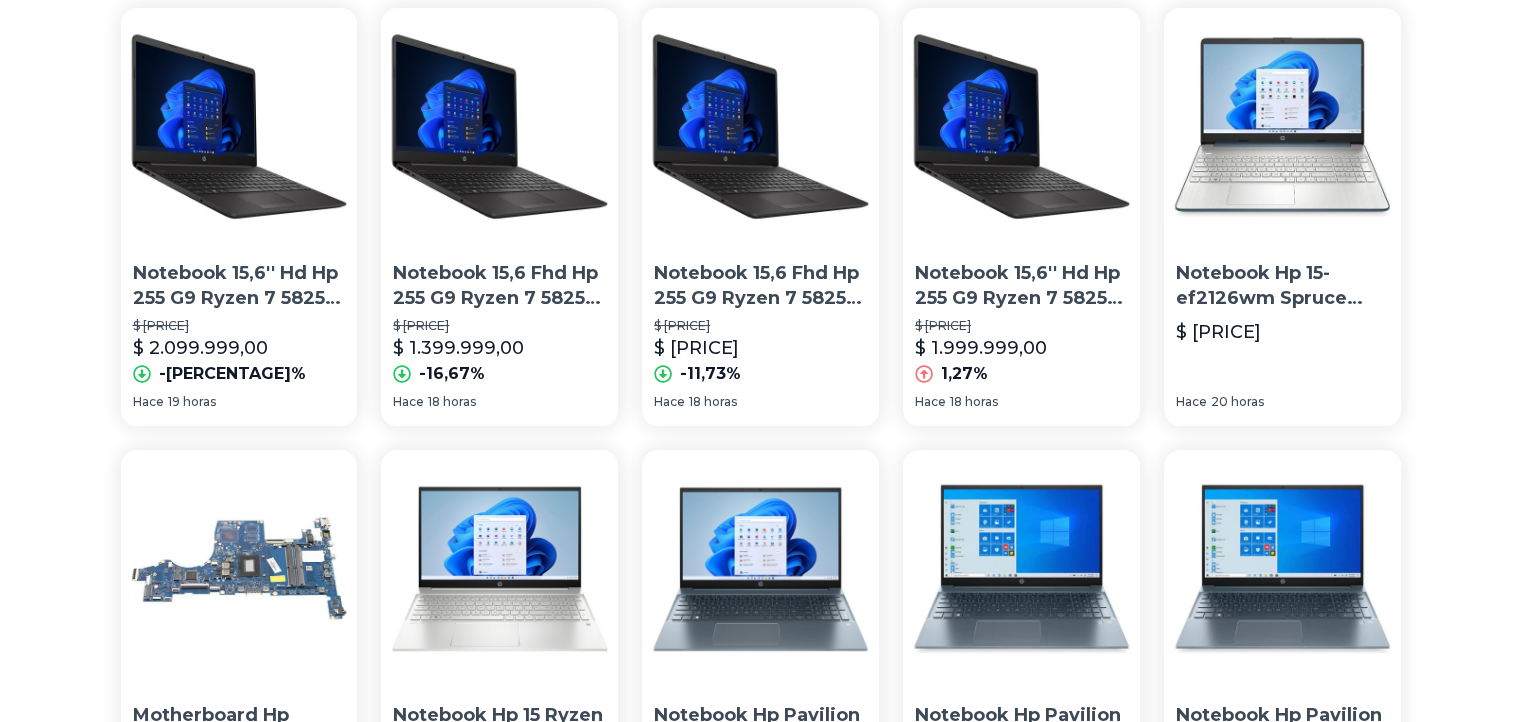 scroll, scrollTop: 200, scrollLeft: 0, axis: vertical 